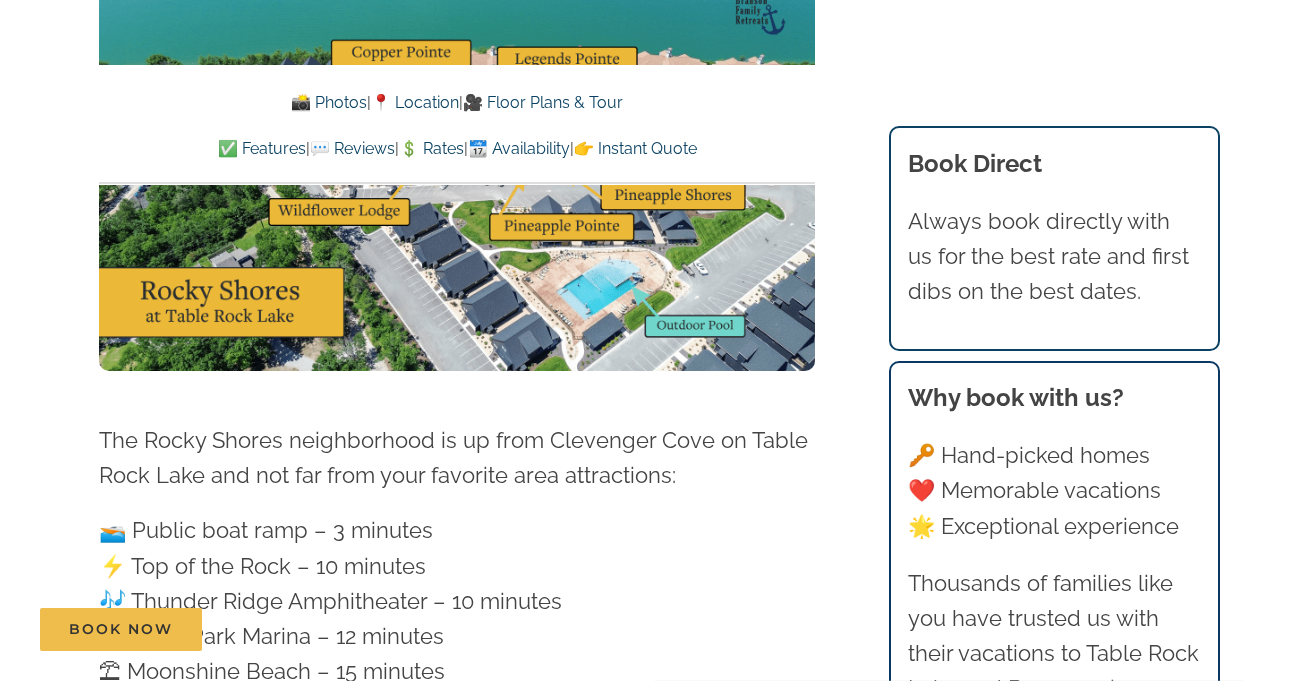 scroll, scrollTop: 4669, scrollLeft: 0, axis: vertical 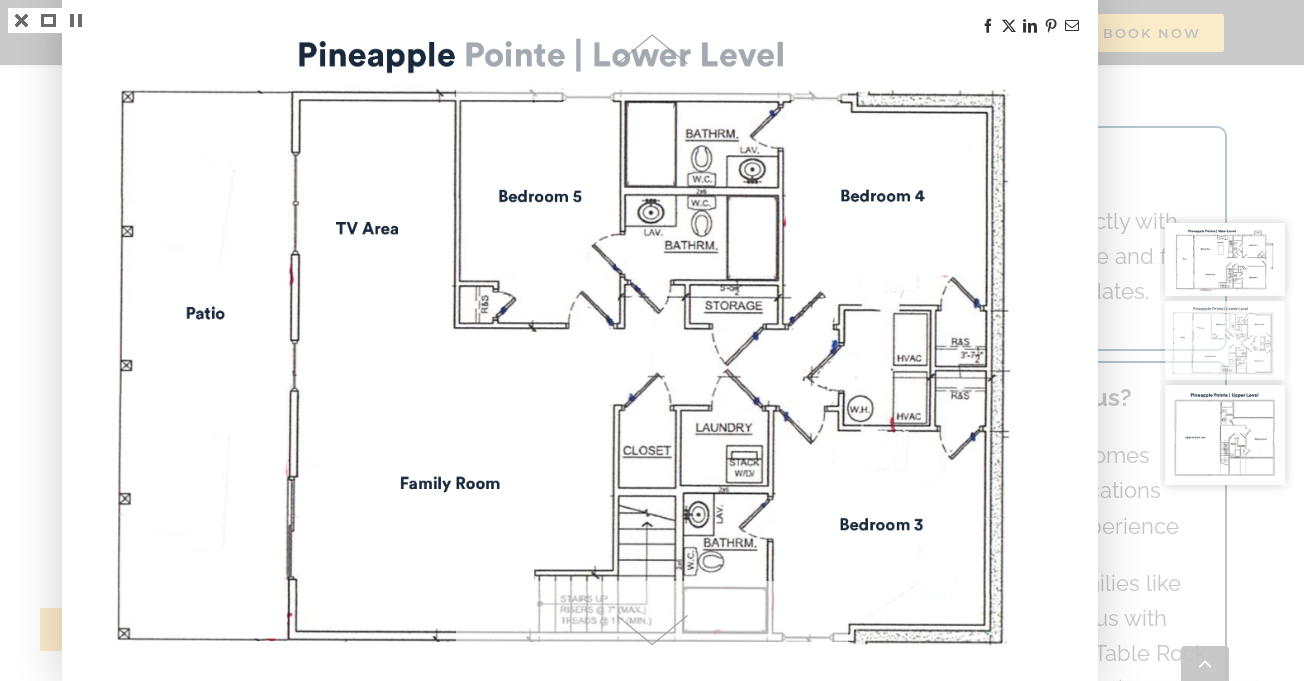 click at bounding box center [580, 341] 